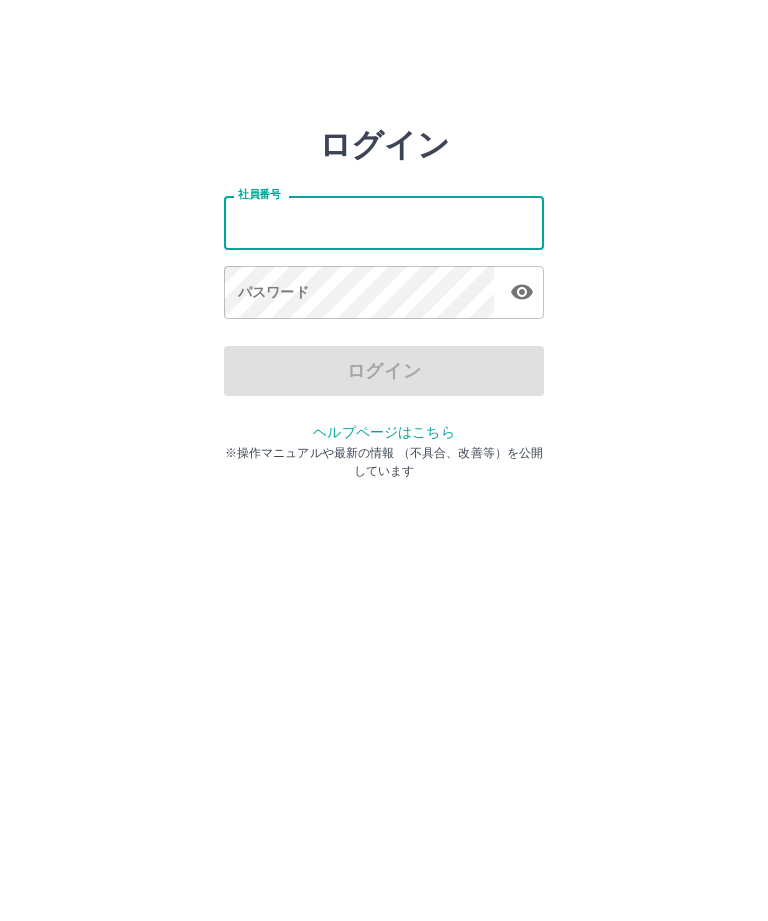 scroll, scrollTop: 0, scrollLeft: 0, axis: both 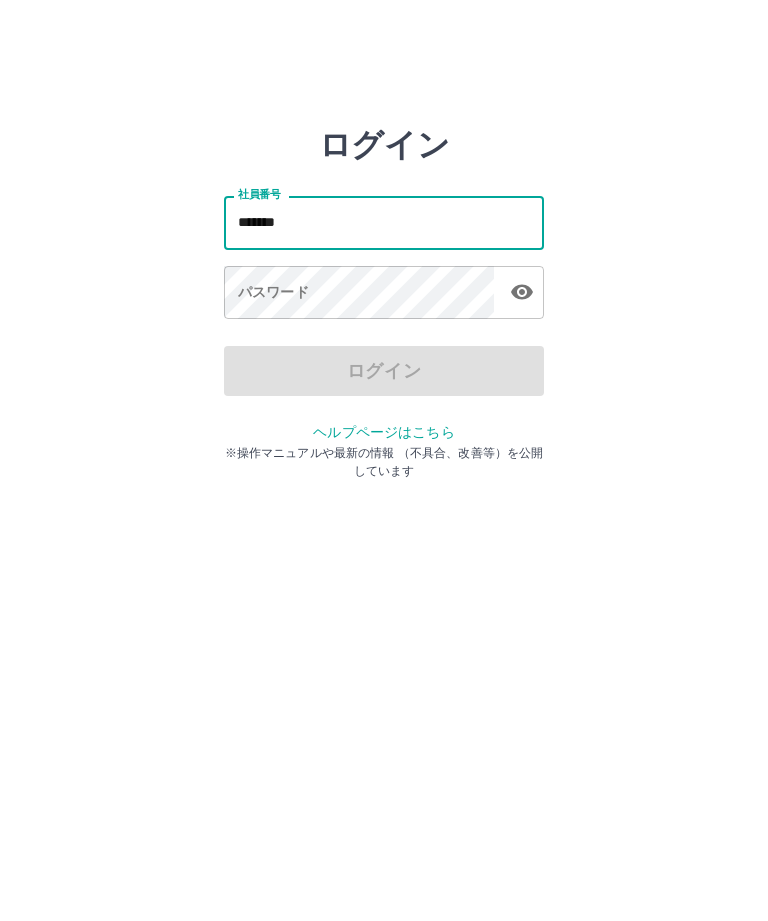 type on "*******" 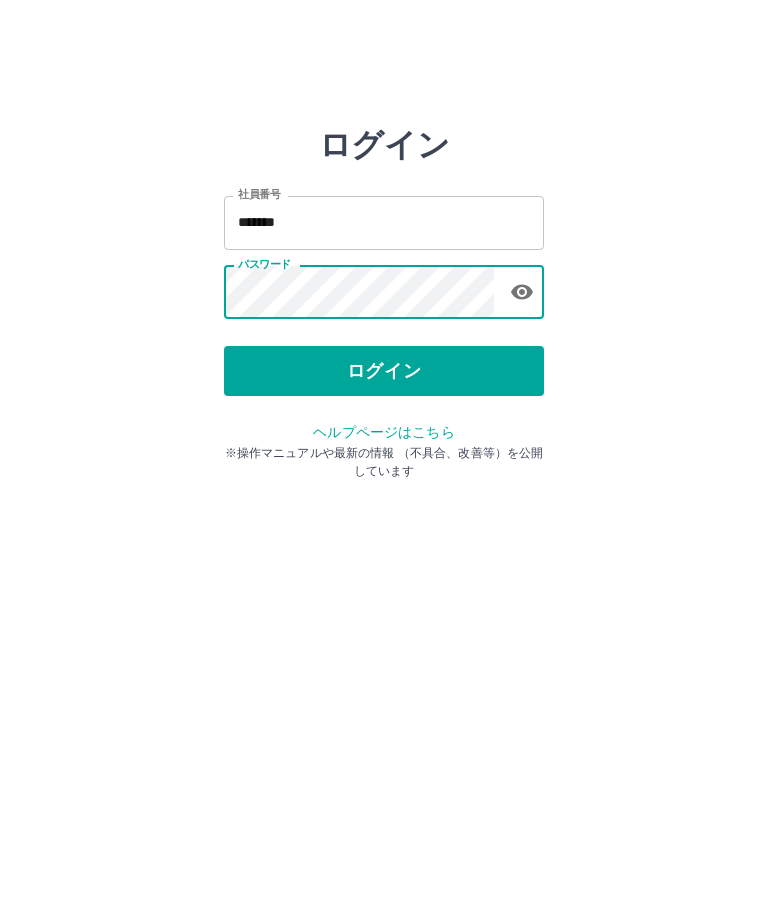 click on "ログイン" at bounding box center [384, 371] 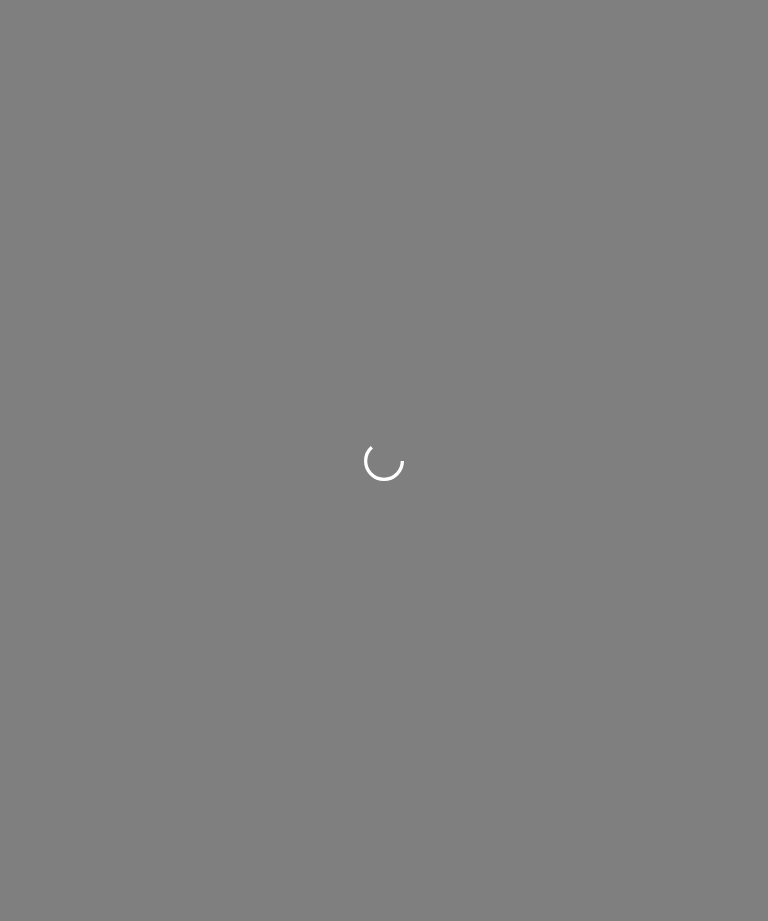 scroll, scrollTop: 0, scrollLeft: 0, axis: both 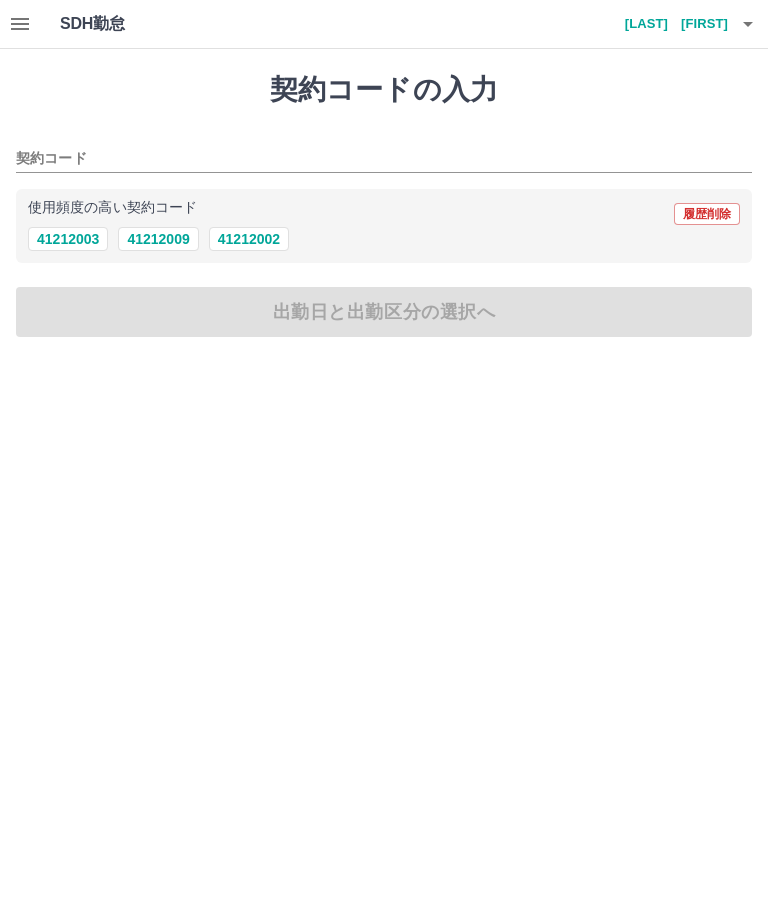 click on "41212002" at bounding box center [249, 239] 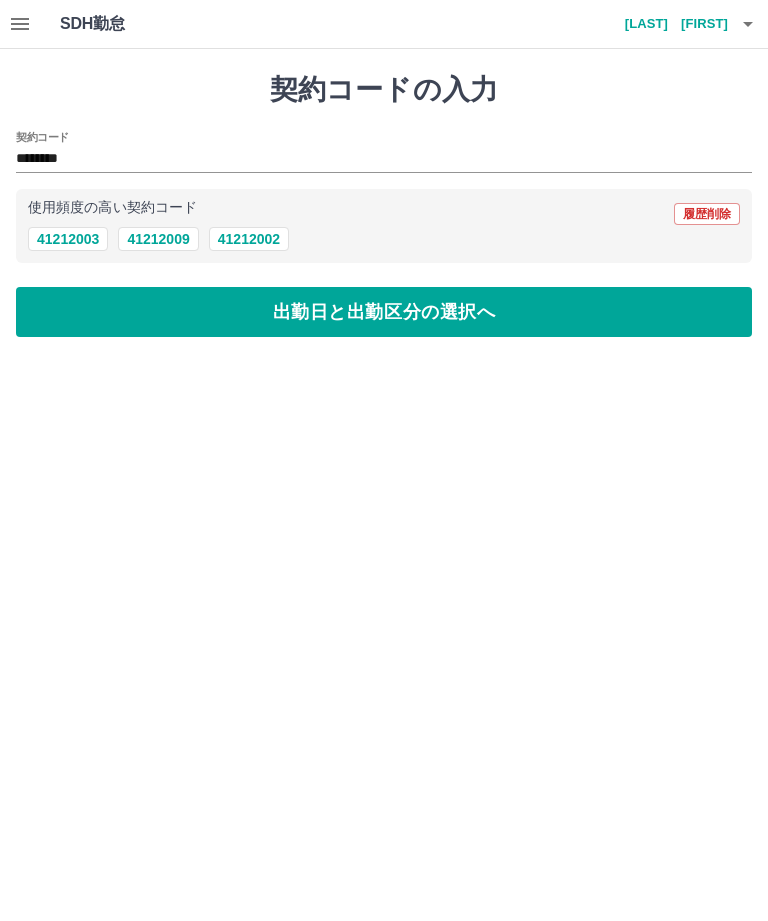 click on "出勤日と出勤区分の選択へ" at bounding box center [384, 312] 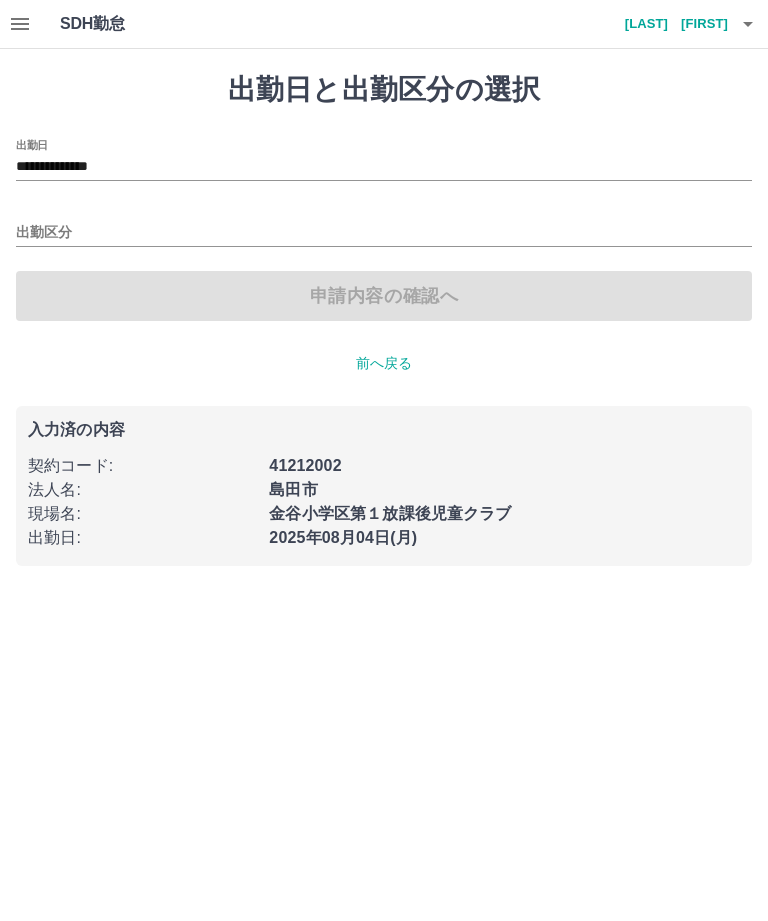 click on "**********" at bounding box center [384, 167] 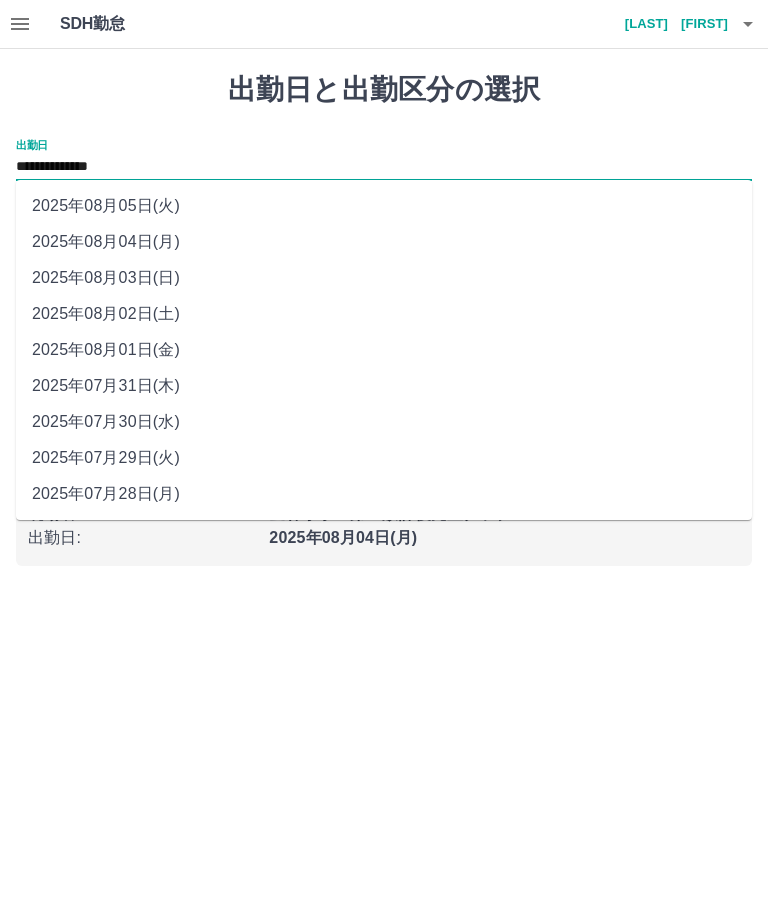 click on "2025年08月01日(金)" at bounding box center [384, 350] 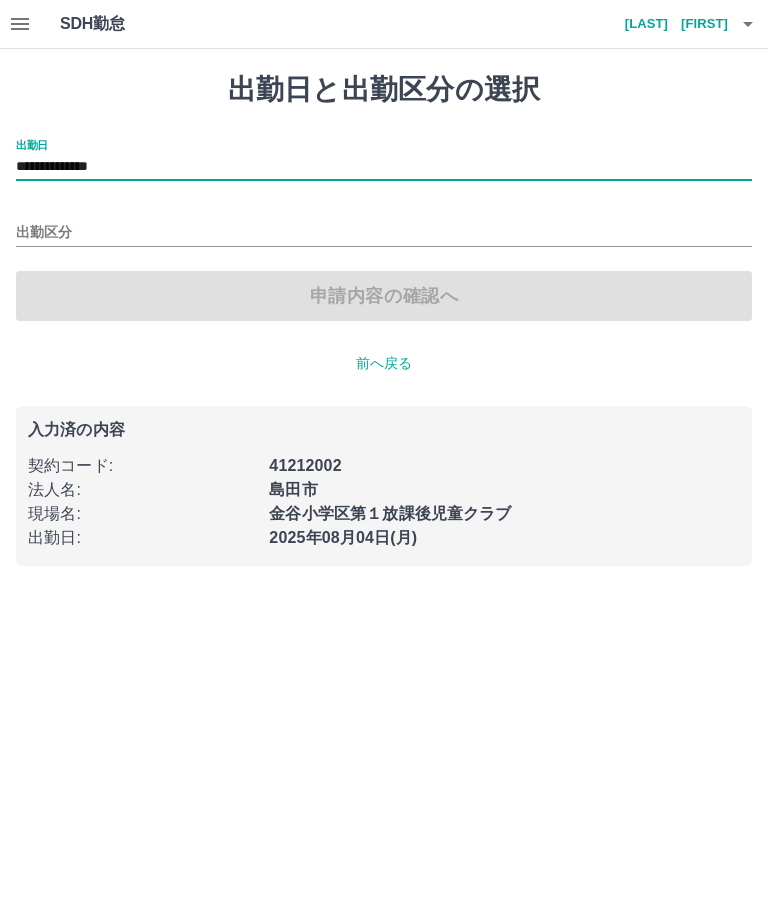click on "出勤区分" at bounding box center (384, 233) 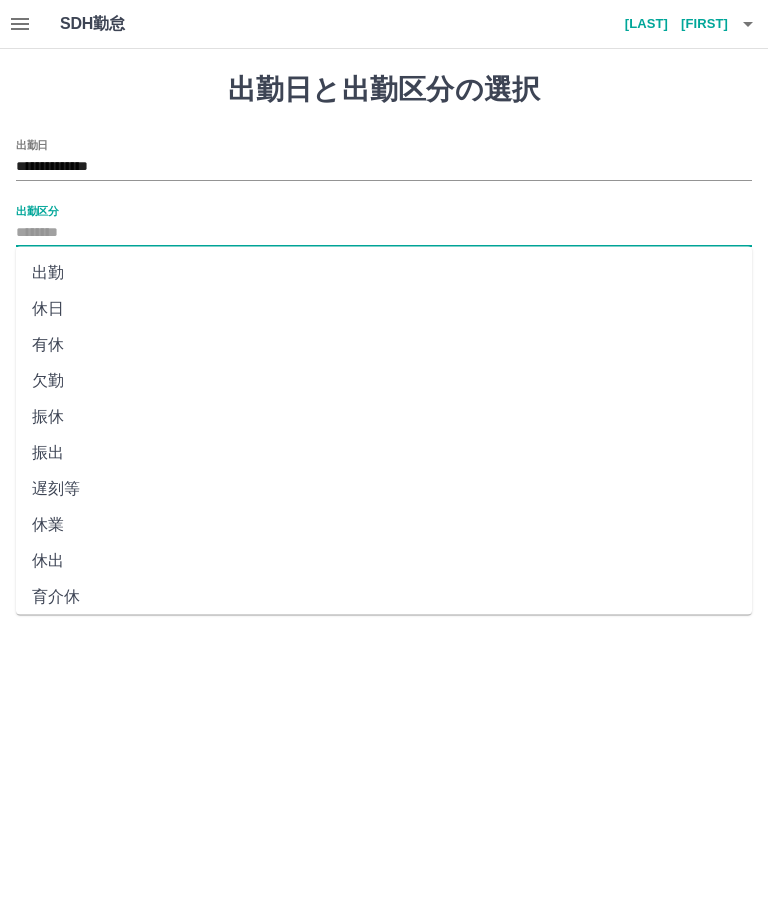 click on "休日" at bounding box center (384, 309) 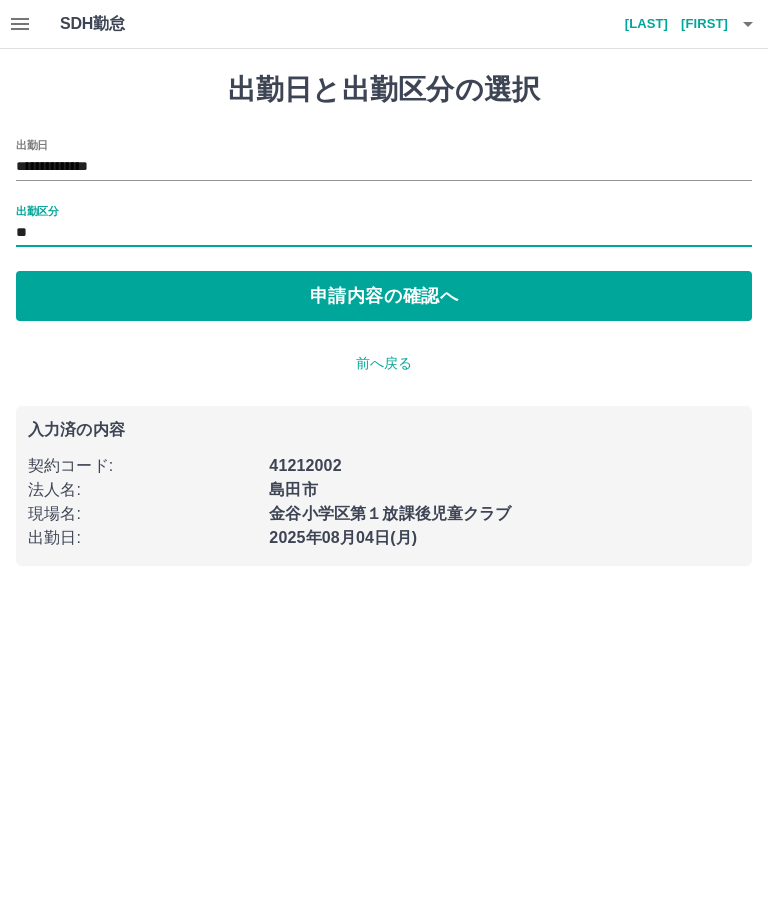 click on "申請内容の確認へ" at bounding box center (384, 296) 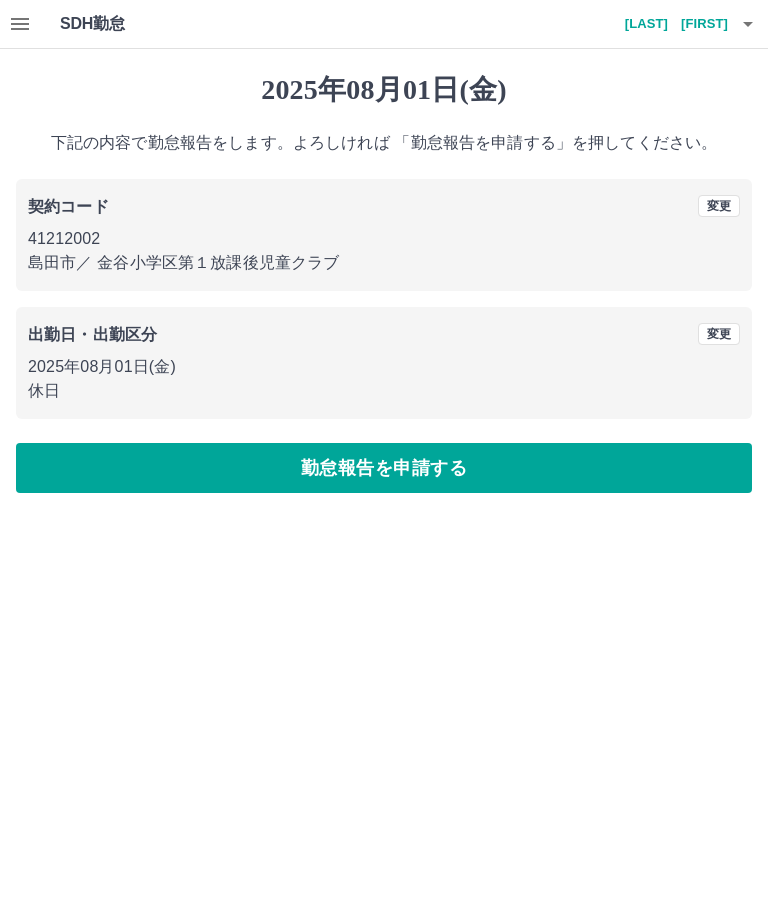 click on "勤怠報告を申請する" at bounding box center (384, 468) 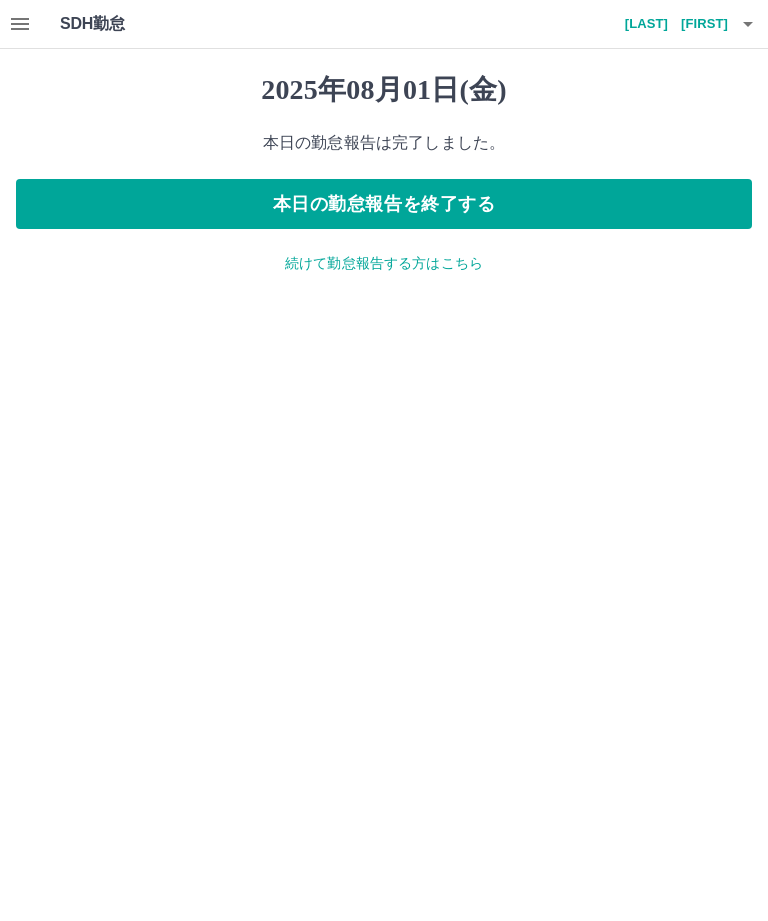 click on "続けて勤怠報告する方はこちら" at bounding box center [384, 263] 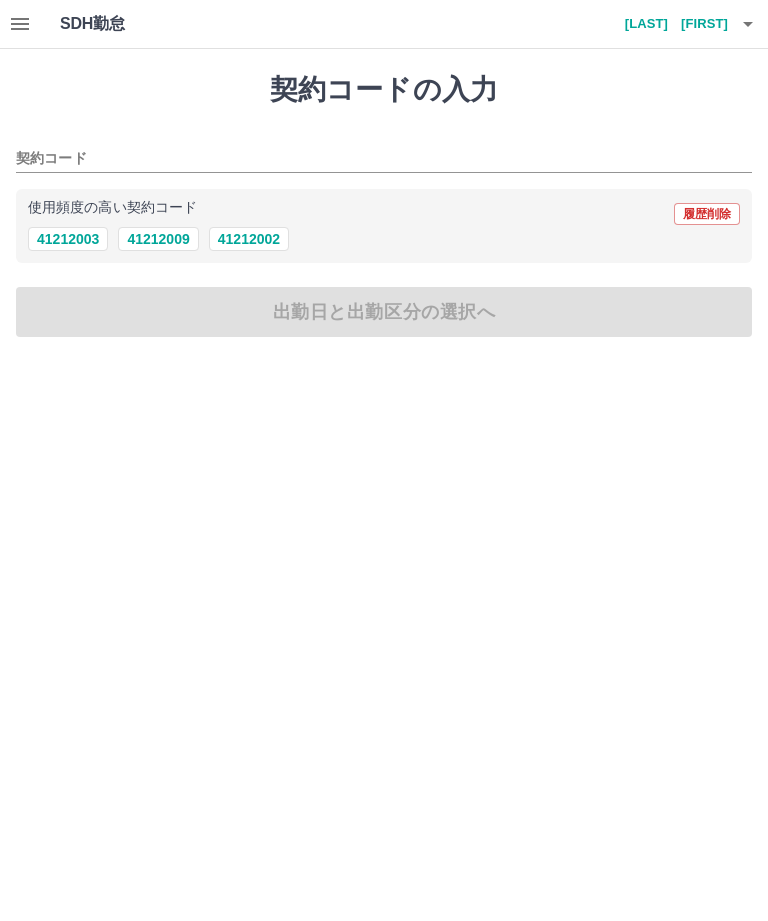 click on "41212002" at bounding box center [249, 239] 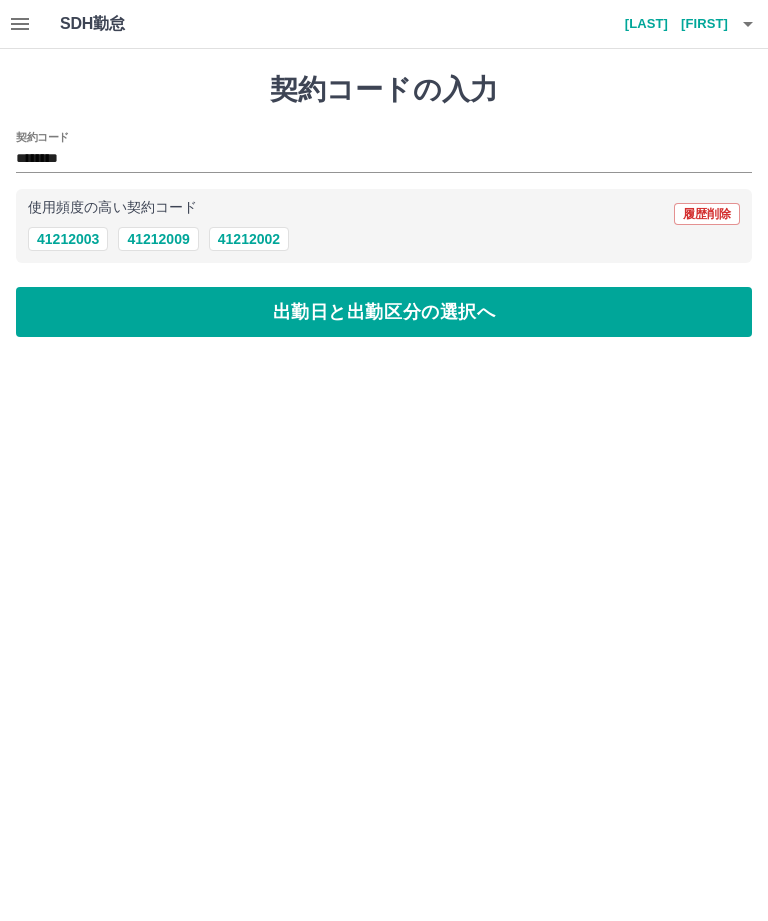 type on "********" 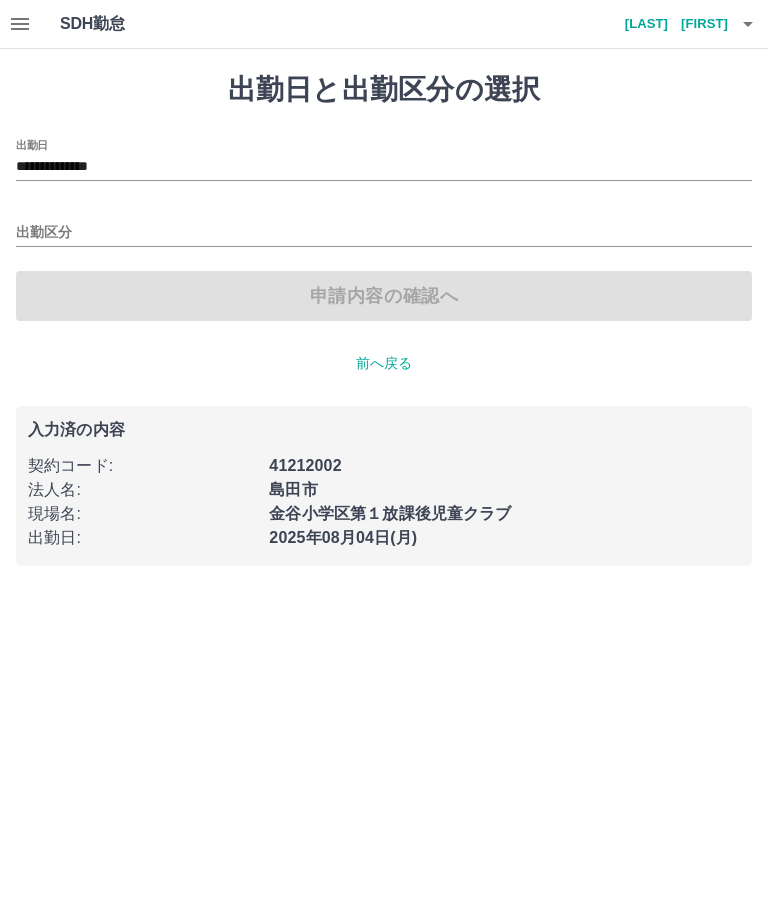 click on "**********" at bounding box center (384, 167) 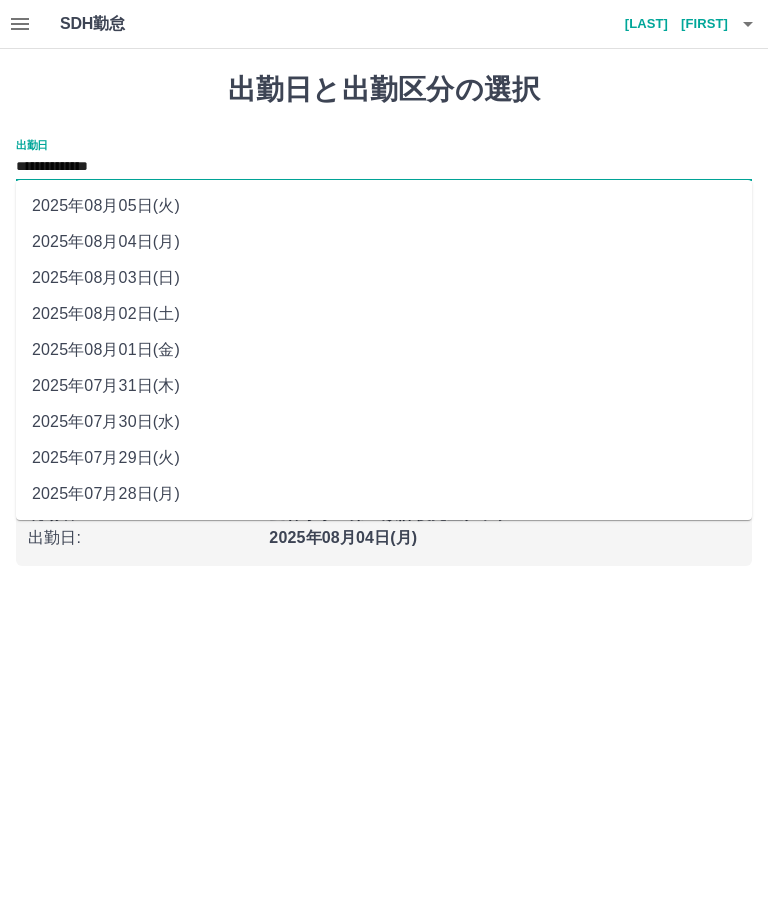 click on "2025年08月02日(土)" at bounding box center [384, 314] 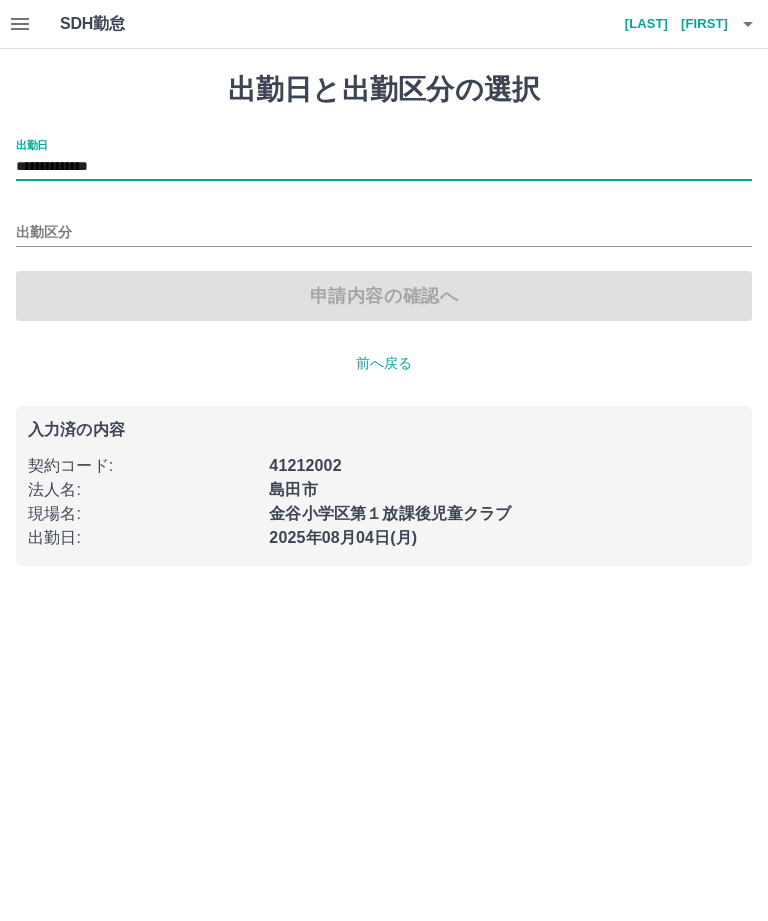 click on "出勤区分" at bounding box center [384, 233] 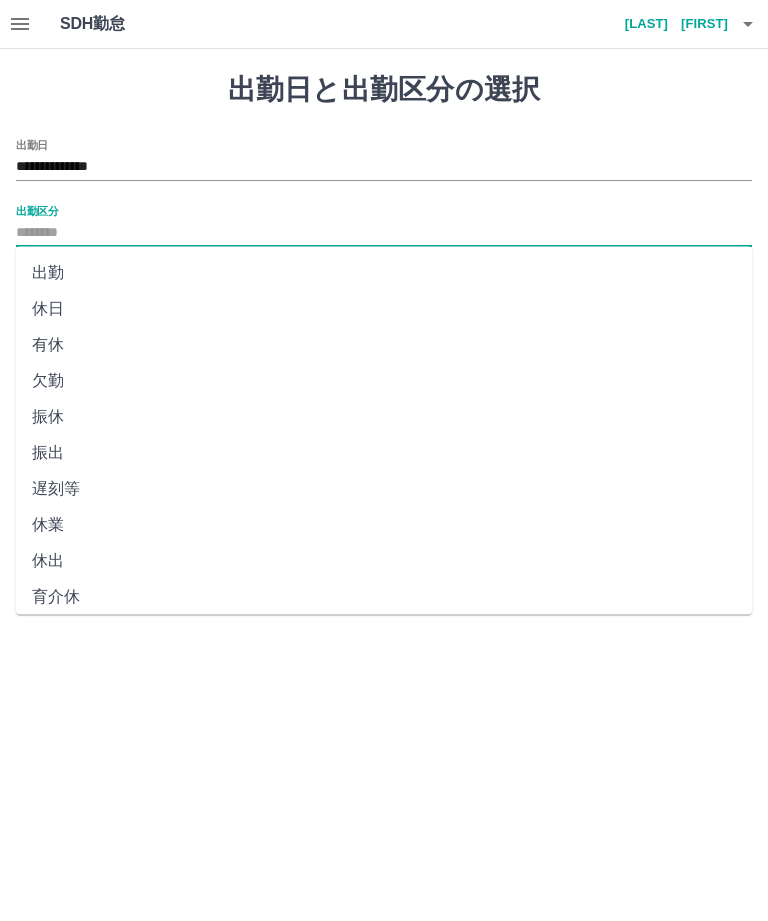 click on "休日" at bounding box center [384, 309] 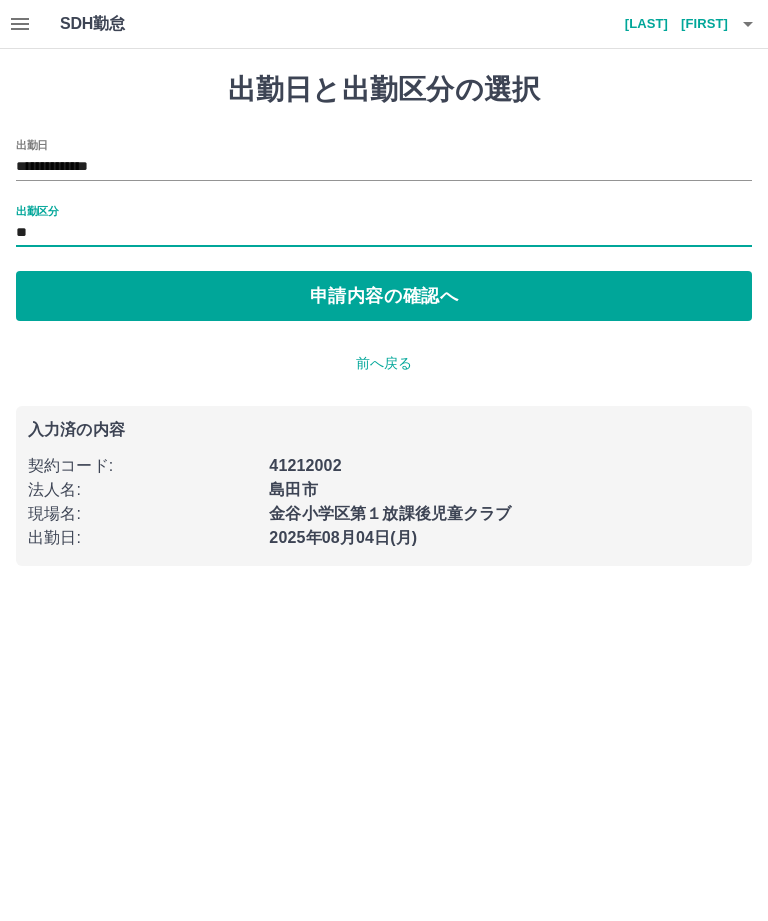click on "申請内容の確認へ" at bounding box center [384, 296] 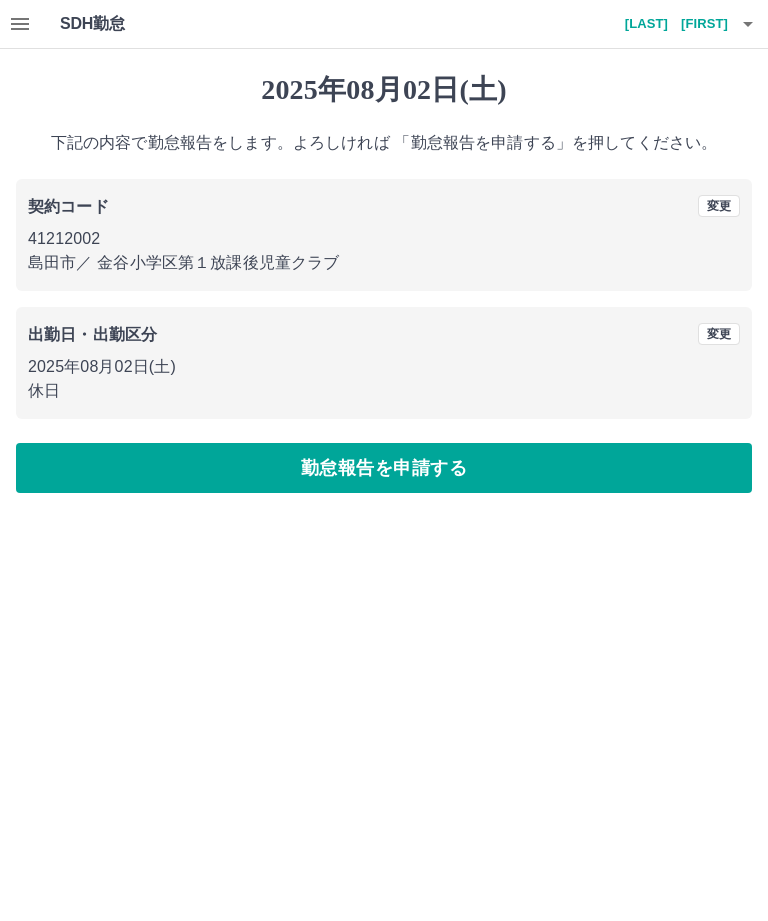click on "勤怠報告を申請する" at bounding box center (384, 468) 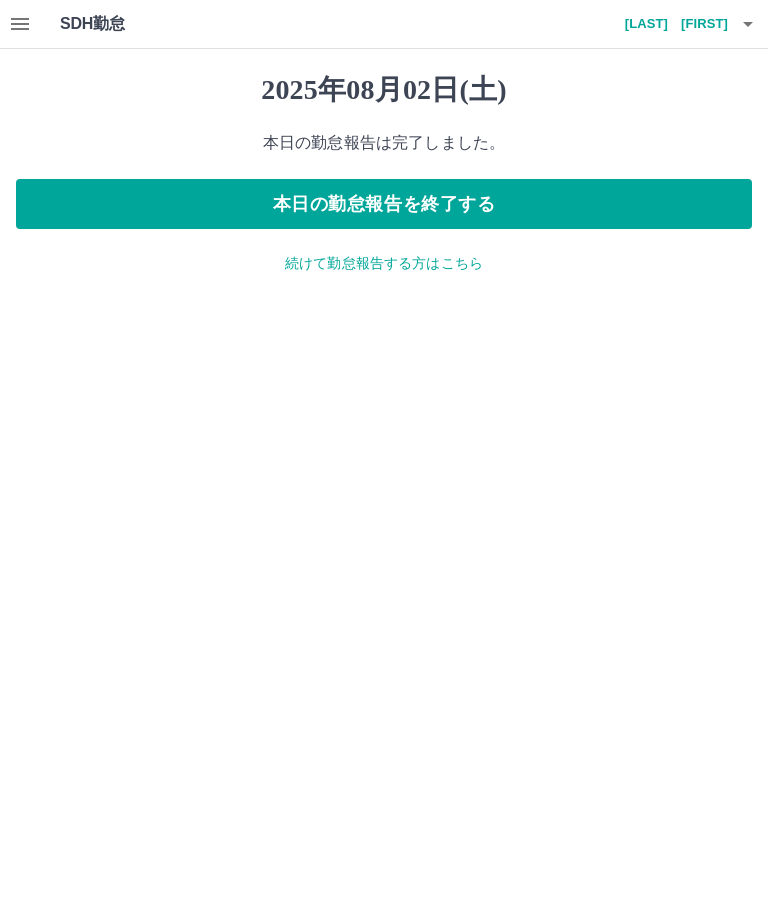 click on "続けて勤怠報告する方はこちら" at bounding box center [384, 263] 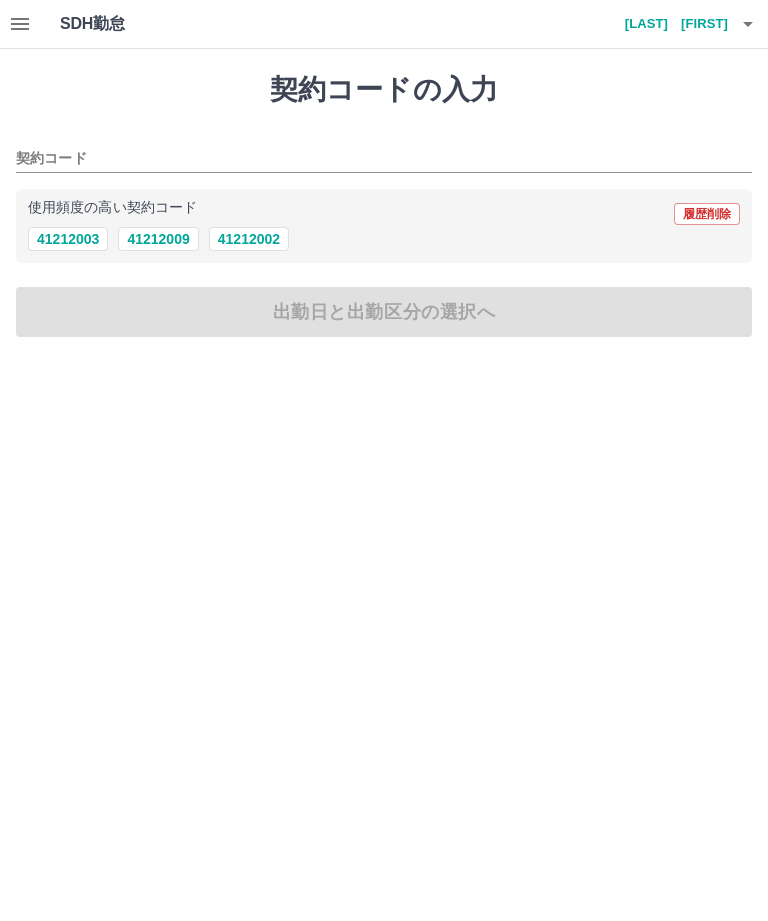 click on "41212002" at bounding box center [249, 239] 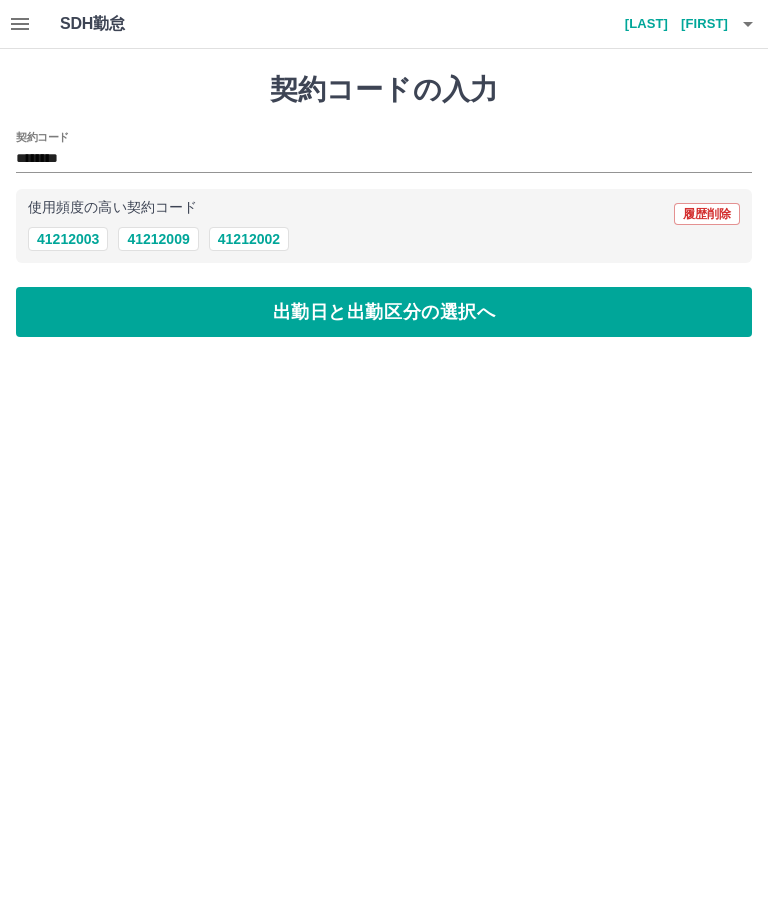 click on "出勤日と出勤区分の選択へ" at bounding box center (384, 312) 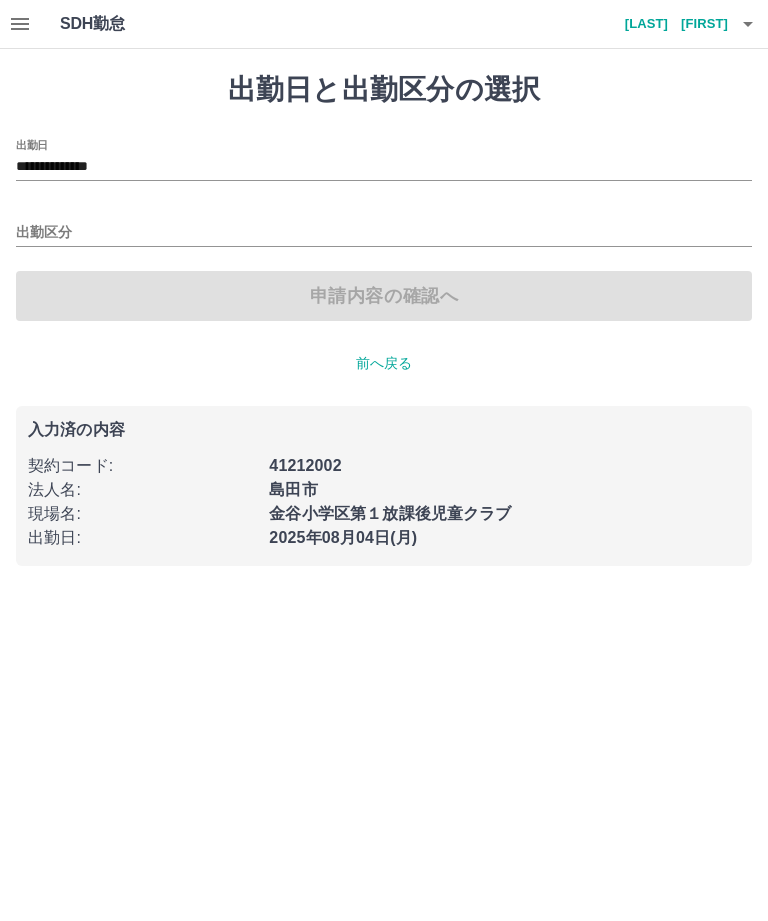 click on "**********" at bounding box center [384, 167] 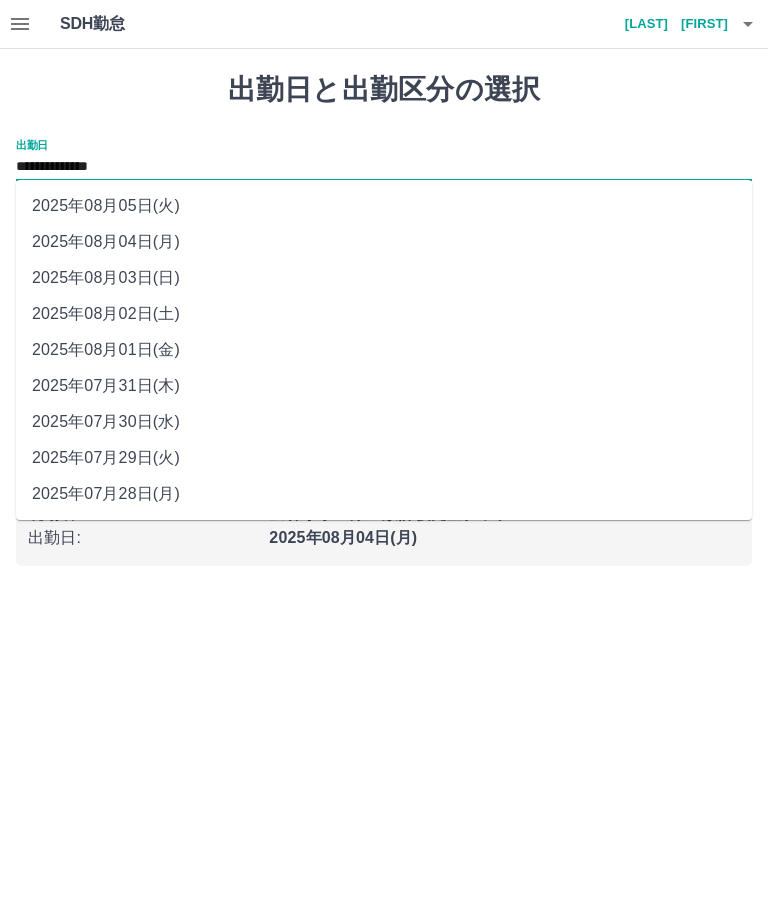 click on "2025年08月03日(日)" at bounding box center (384, 278) 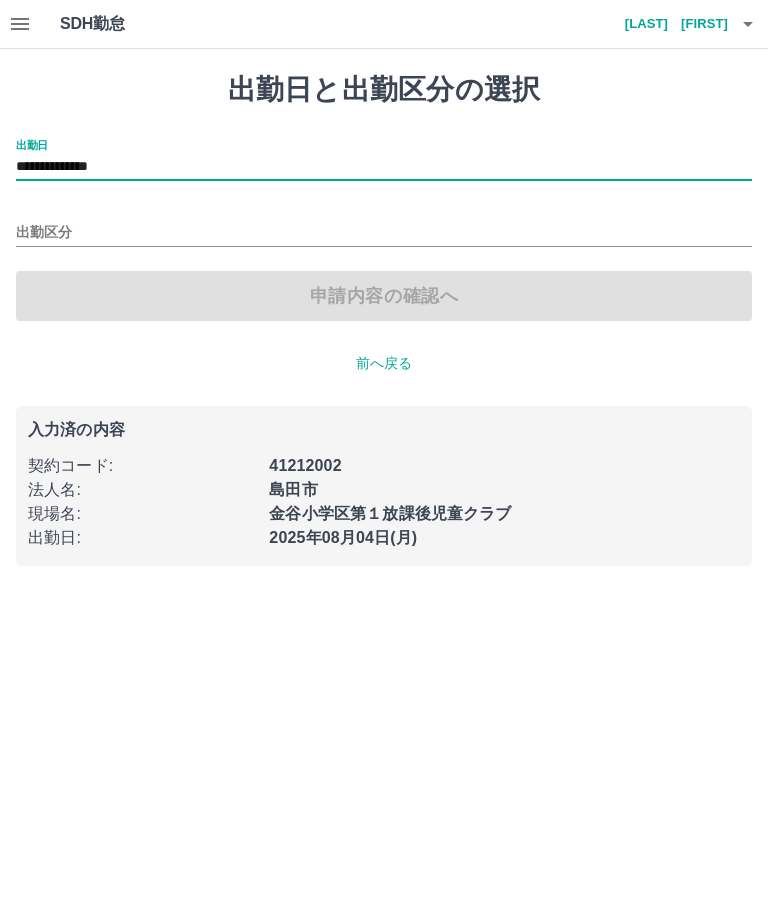 click on "出勤区分" at bounding box center [384, 233] 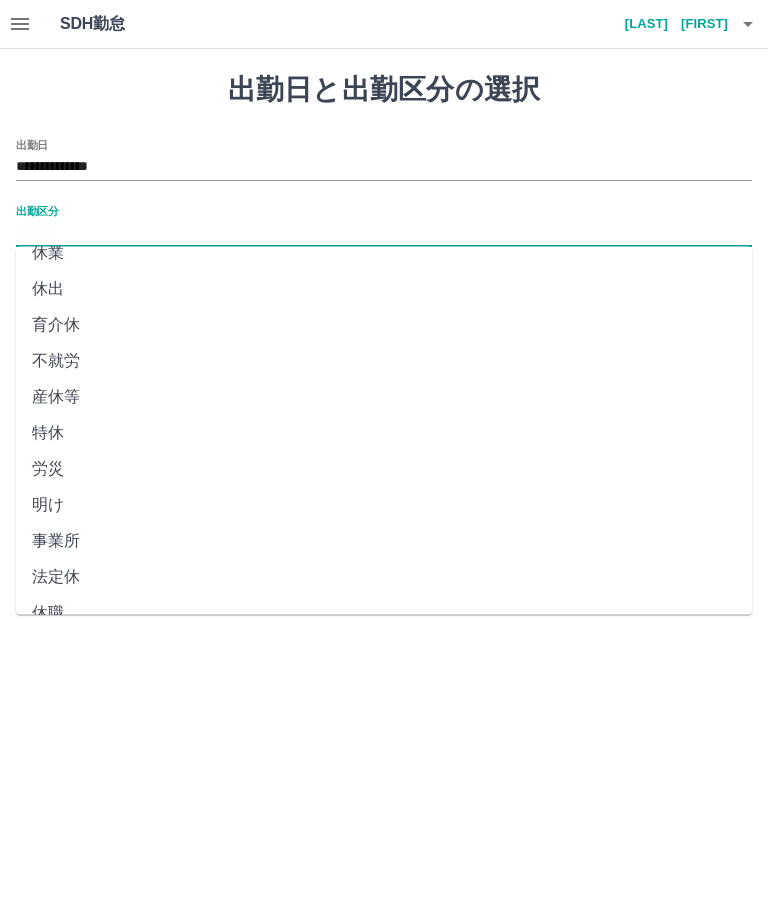scroll, scrollTop: 270, scrollLeft: 0, axis: vertical 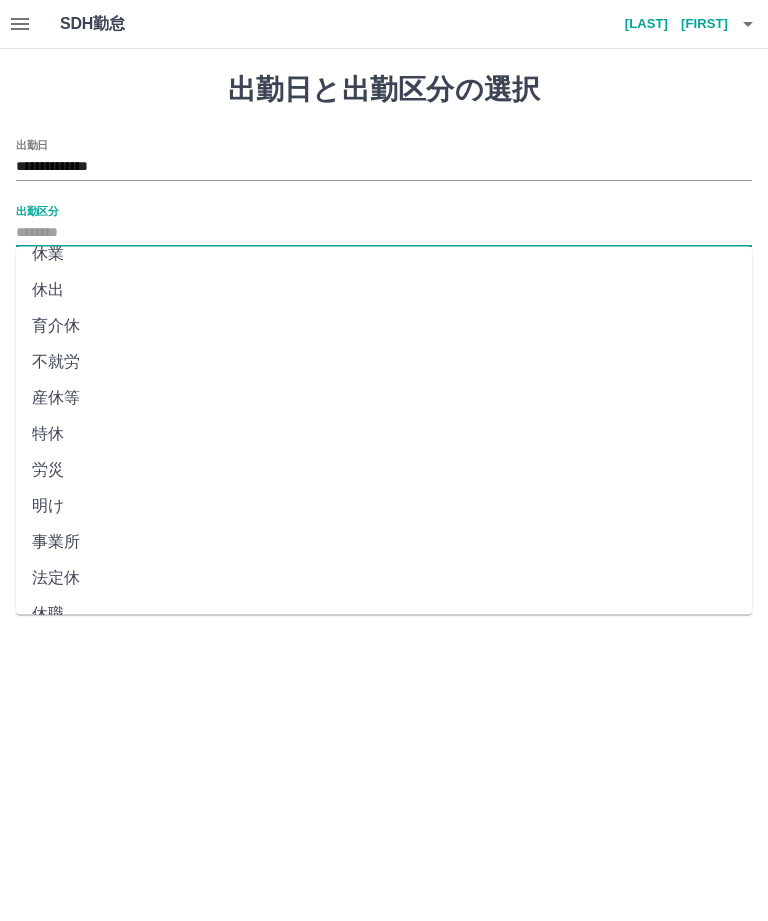 click on "法定休" at bounding box center [384, 579] 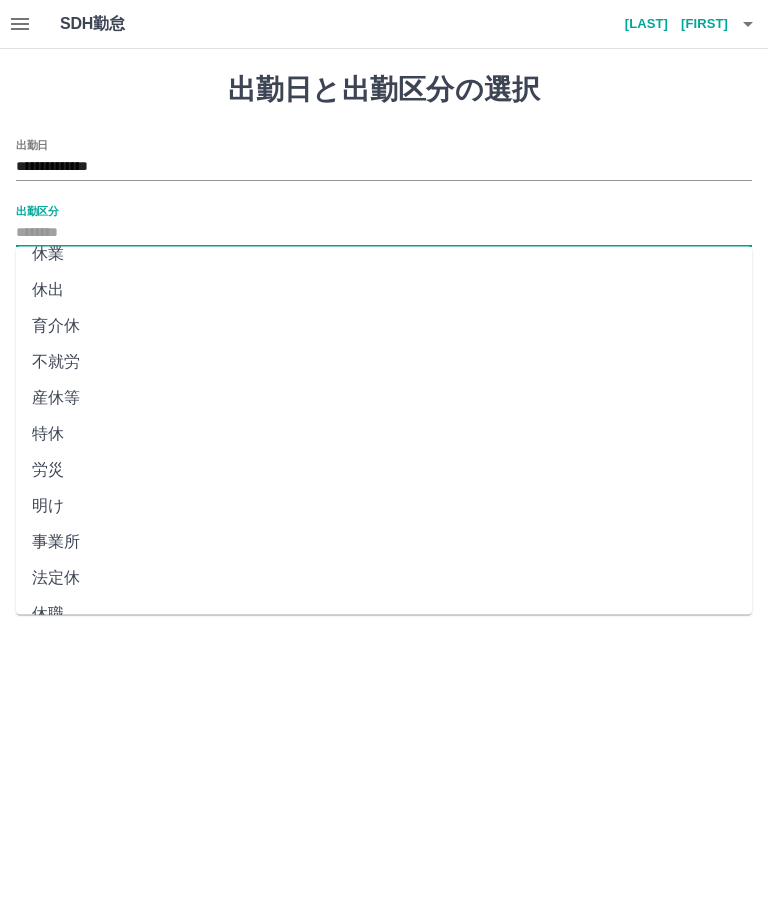 type on "***" 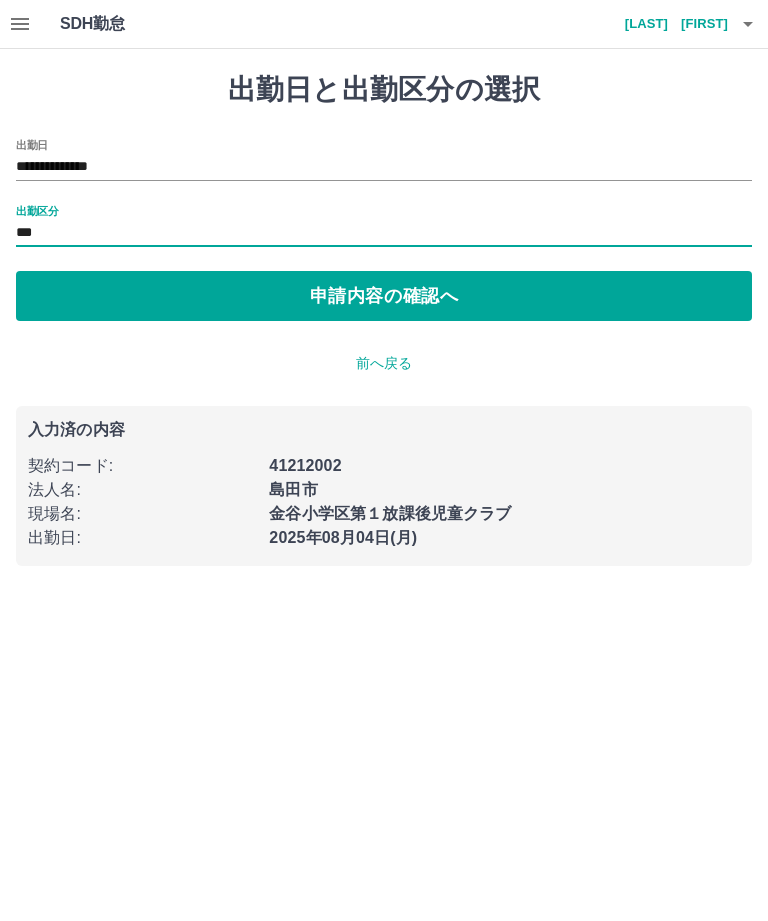 click on "申請内容の確認へ" at bounding box center [384, 296] 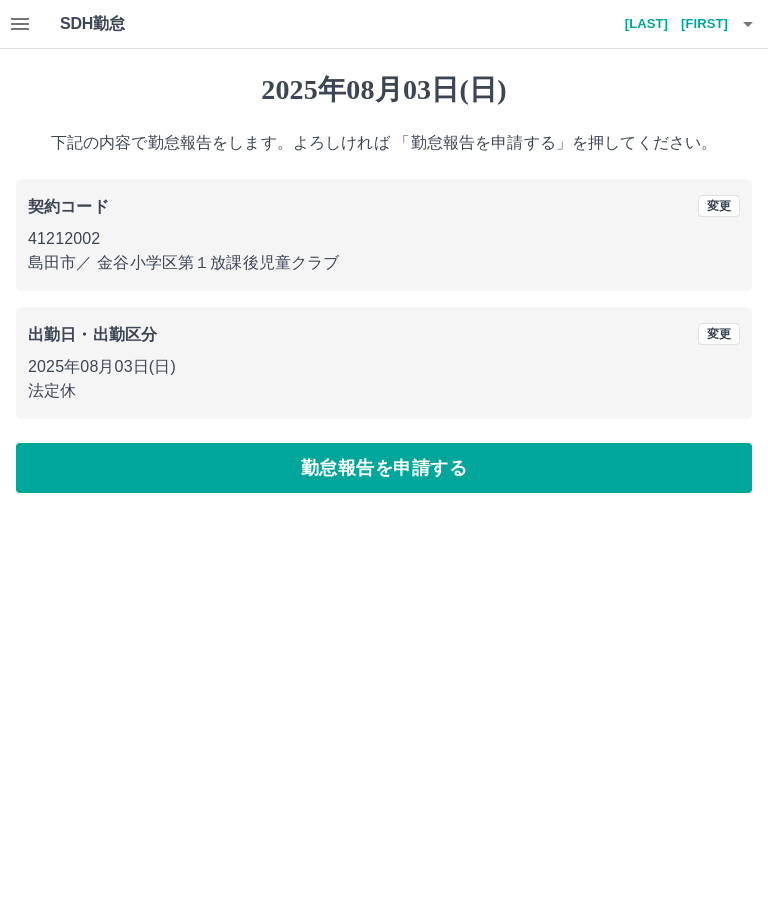 click on "勤怠報告を申請する" at bounding box center (384, 468) 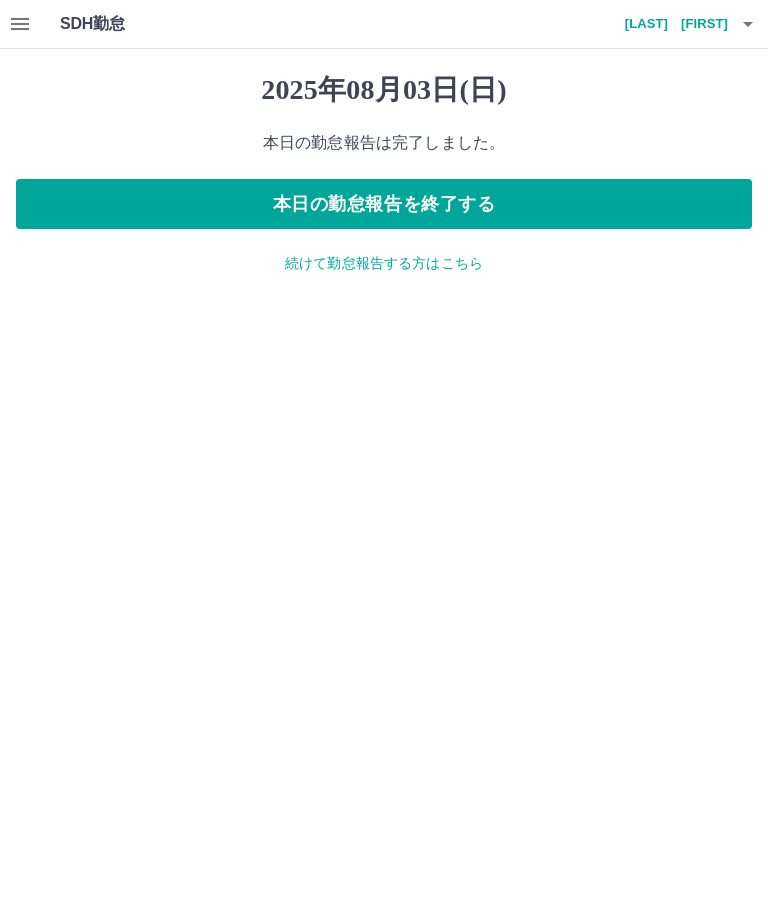 click on "本日の勤怠報告を終了する" at bounding box center [384, 204] 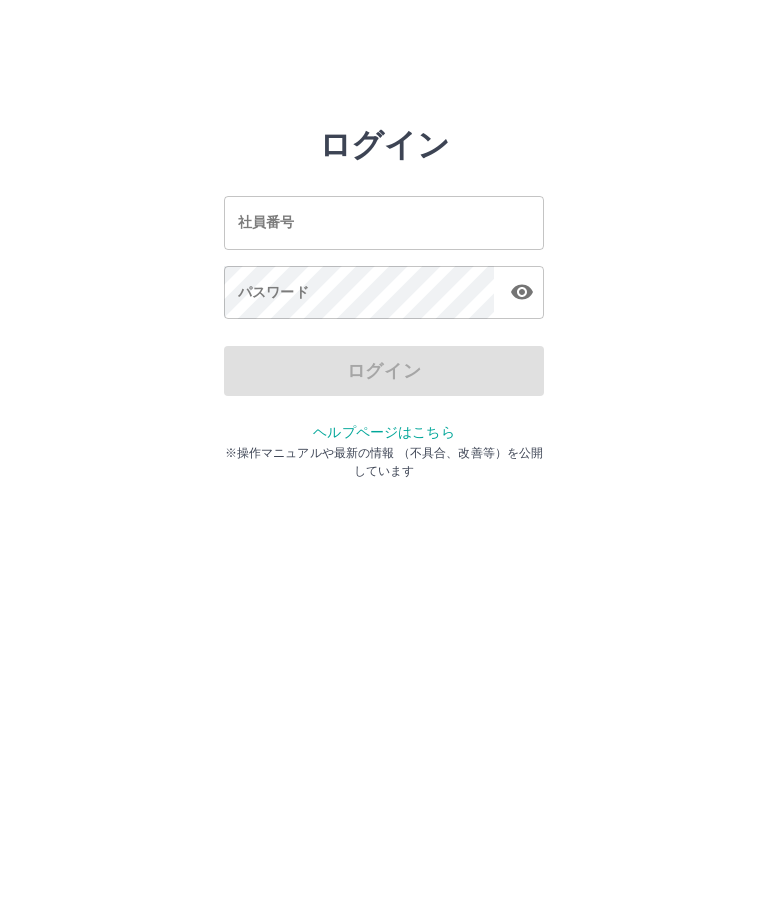 scroll, scrollTop: 0, scrollLeft: 0, axis: both 